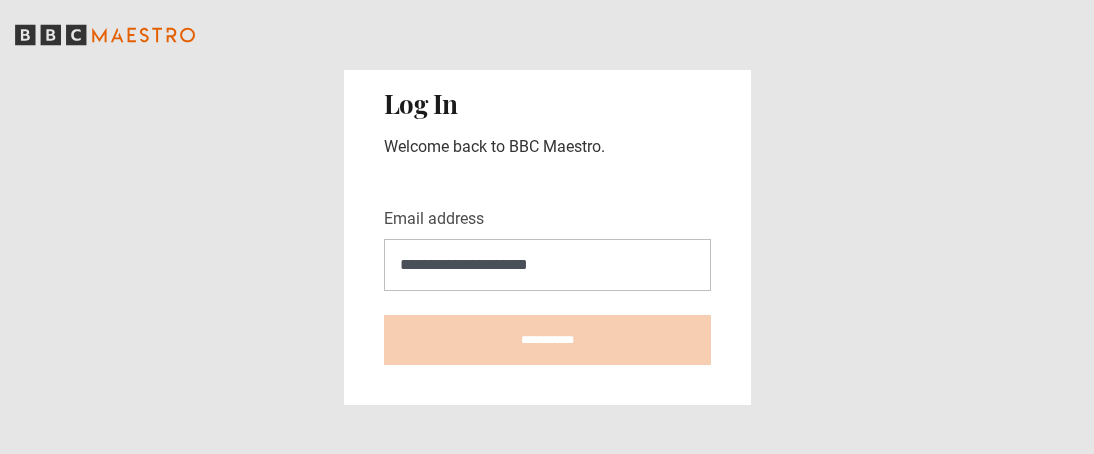 scroll, scrollTop: 0, scrollLeft: 0, axis: both 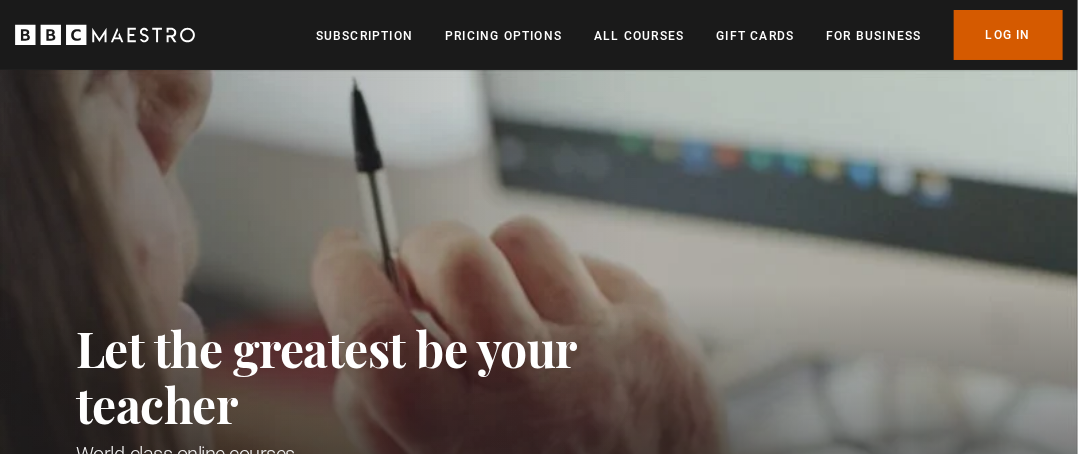 click on "Log In" at bounding box center (1008, 35) 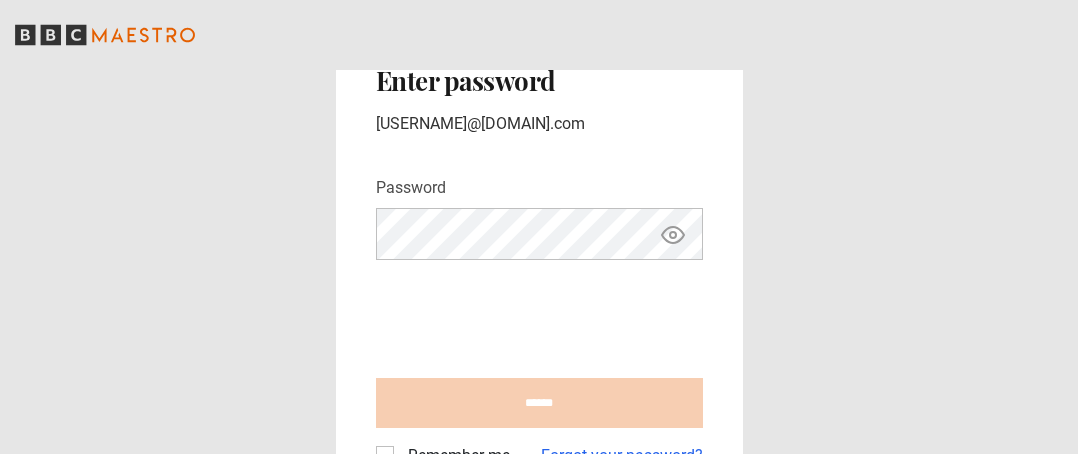 scroll, scrollTop: 0, scrollLeft: 0, axis: both 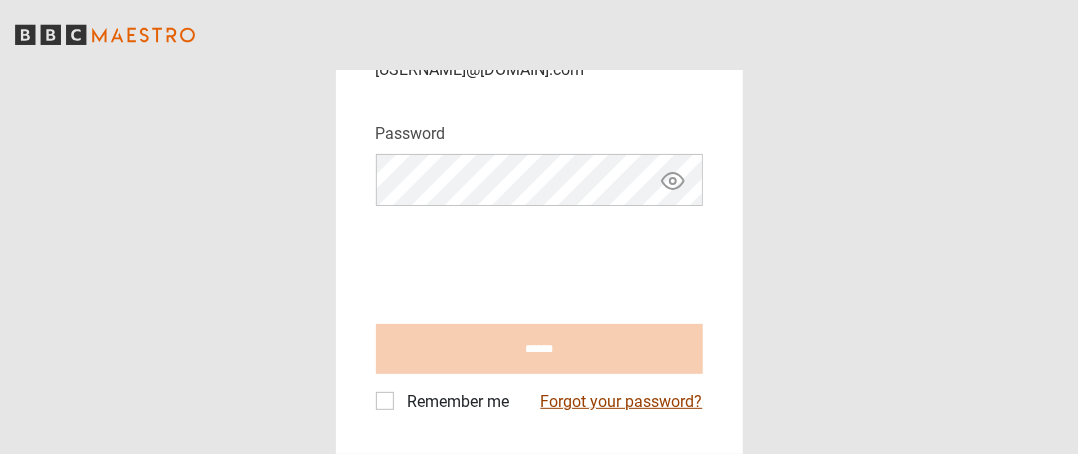click on "Forgot your password?" at bounding box center [622, 402] 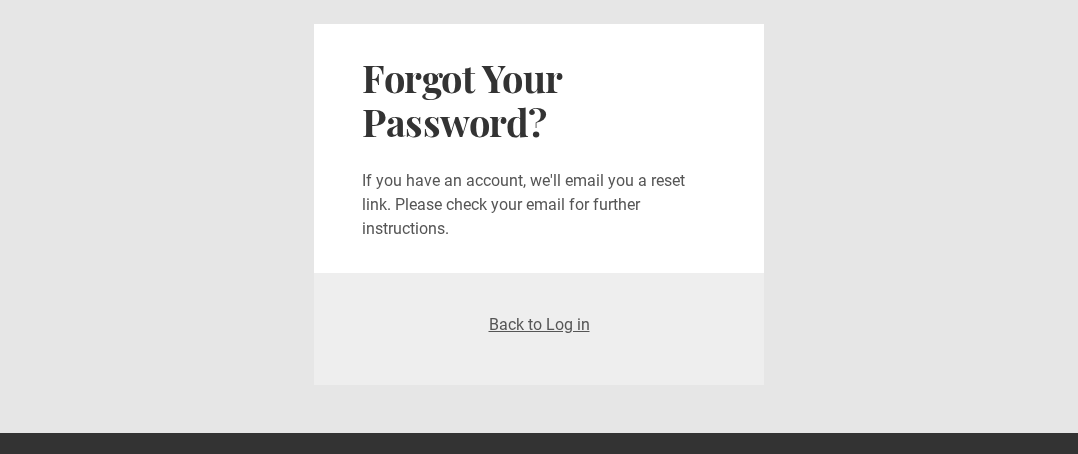 scroll, scrollTop: 0, scrollLeft: 0, axis: both 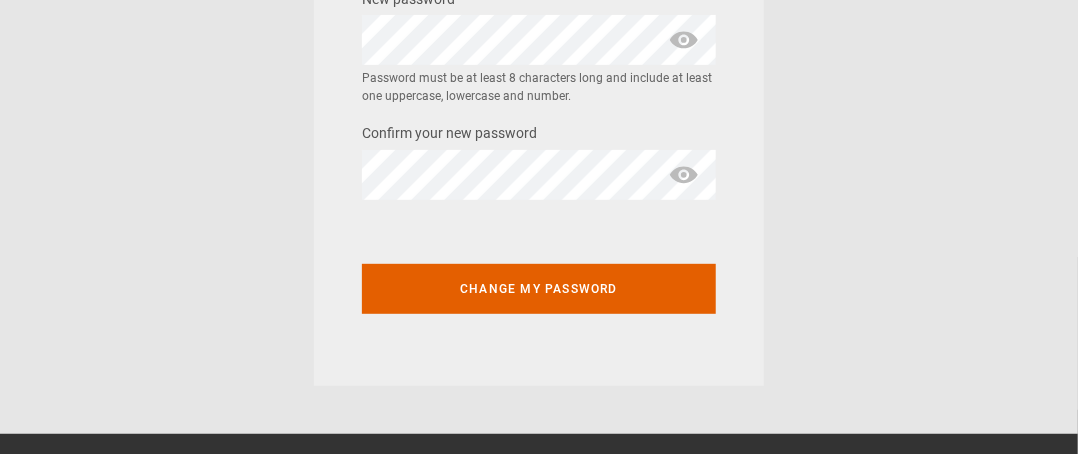 click at bounding box center [684, 175] 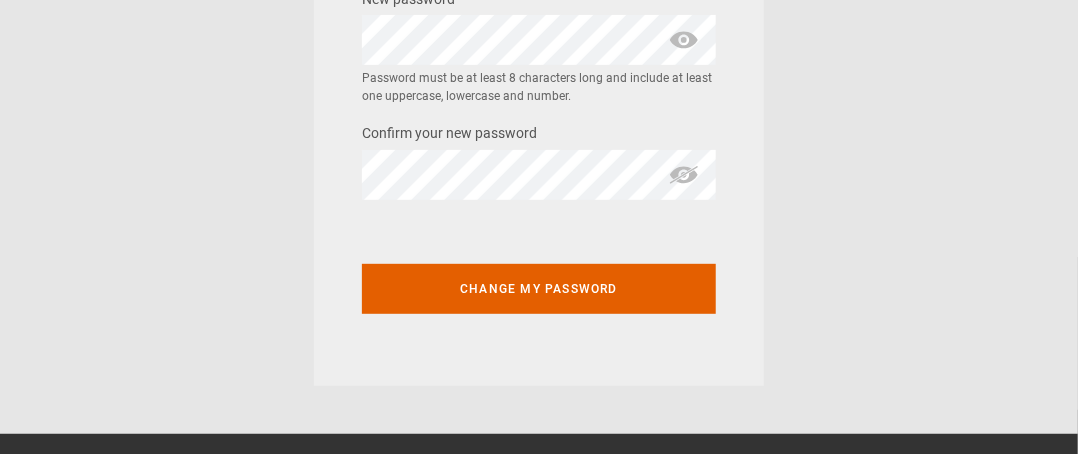click at bounding box center [684, 40] 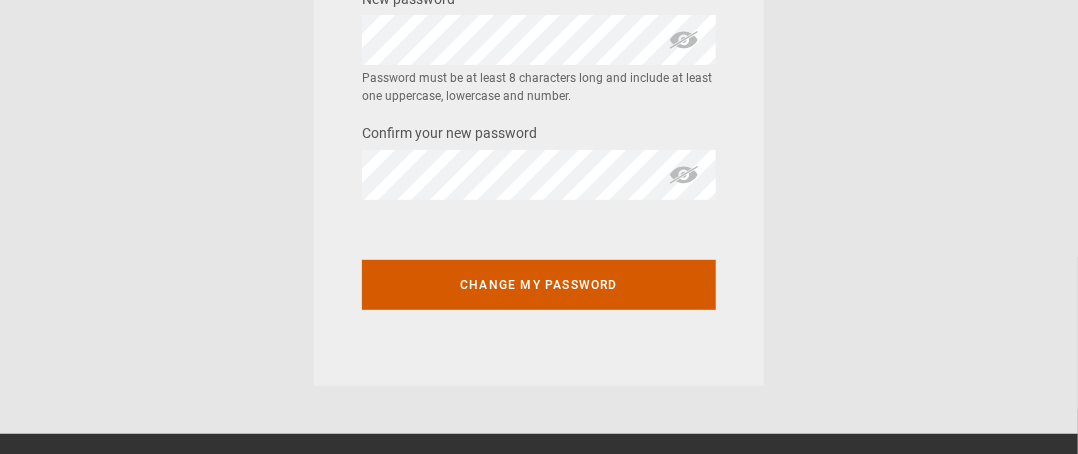 click on "Change my password" at bounding box center (539, 285) 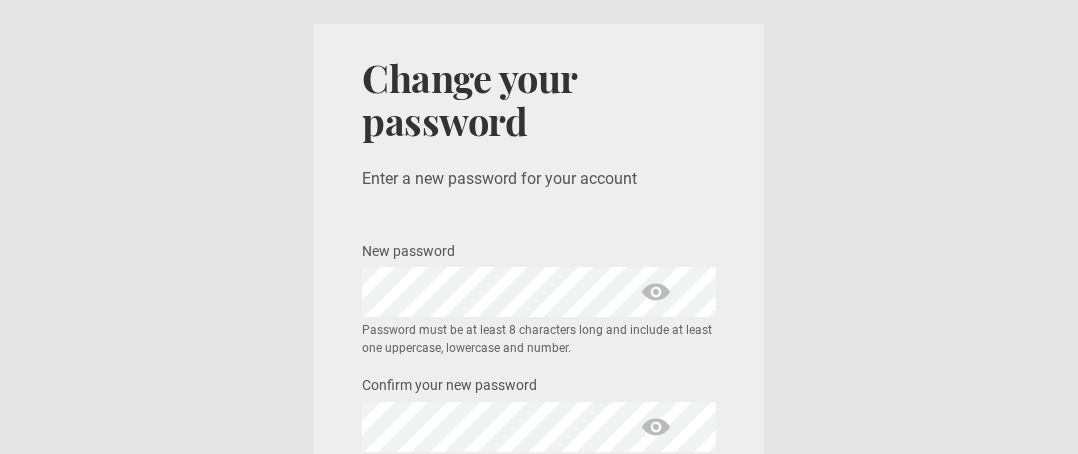 scroll, scrollTop: 0, scrollLeft: 0, axis: both 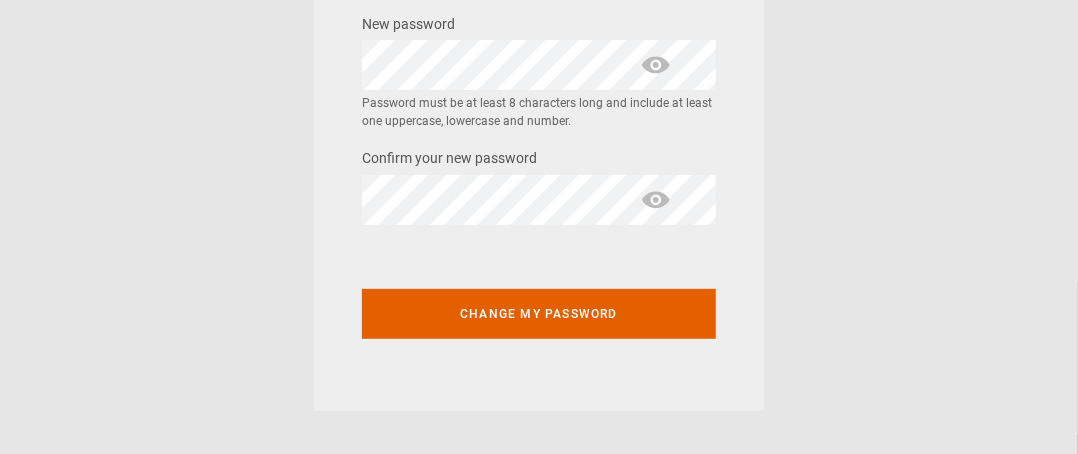 click at bounding box center [656, 65] 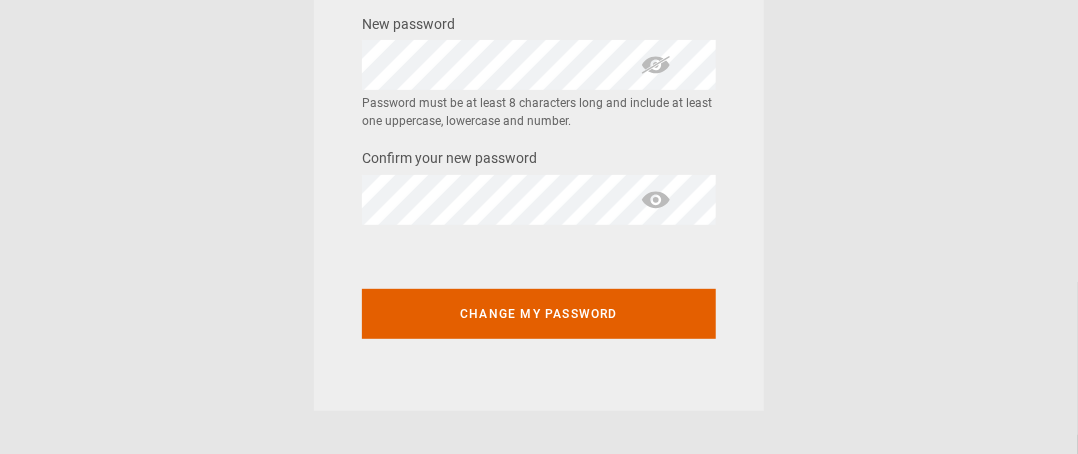 click at bounding box center (656, 200) 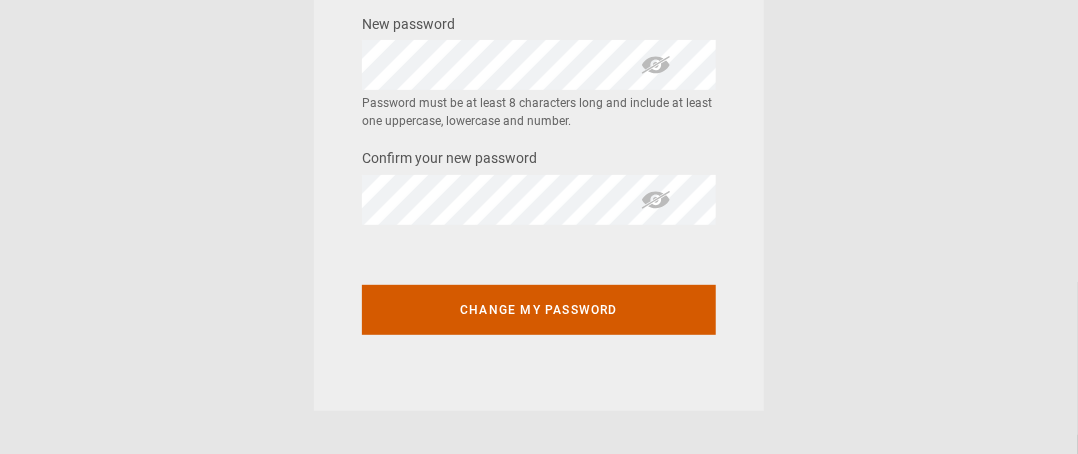 click on "Change my password" at bounding box center [539, 310] 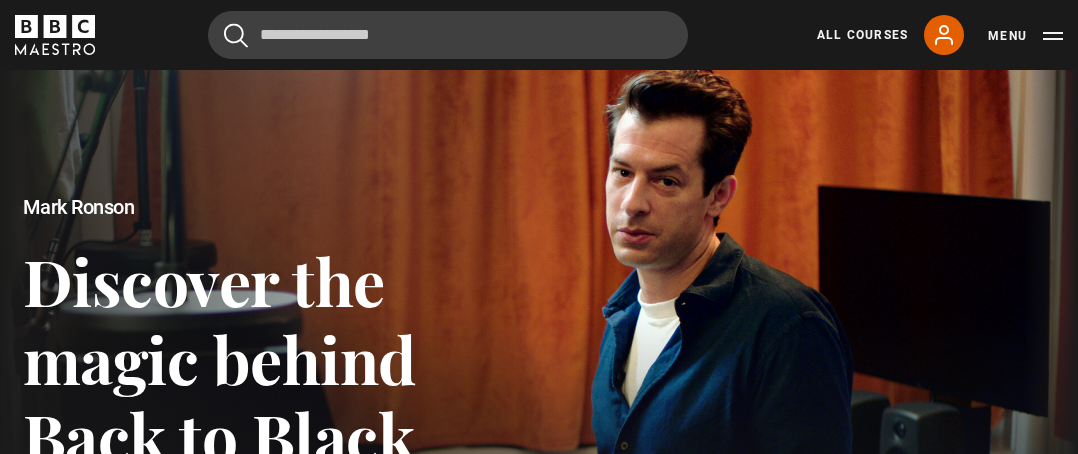 scroll, scrollTop: 0, scrollLeft: 0, axis: both 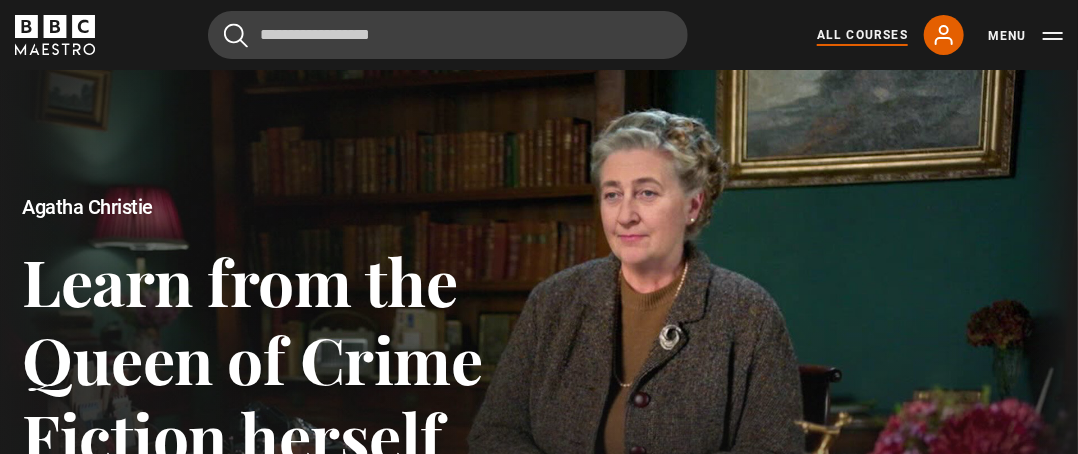 click on "All Courses" at bounding box center [862, 35] 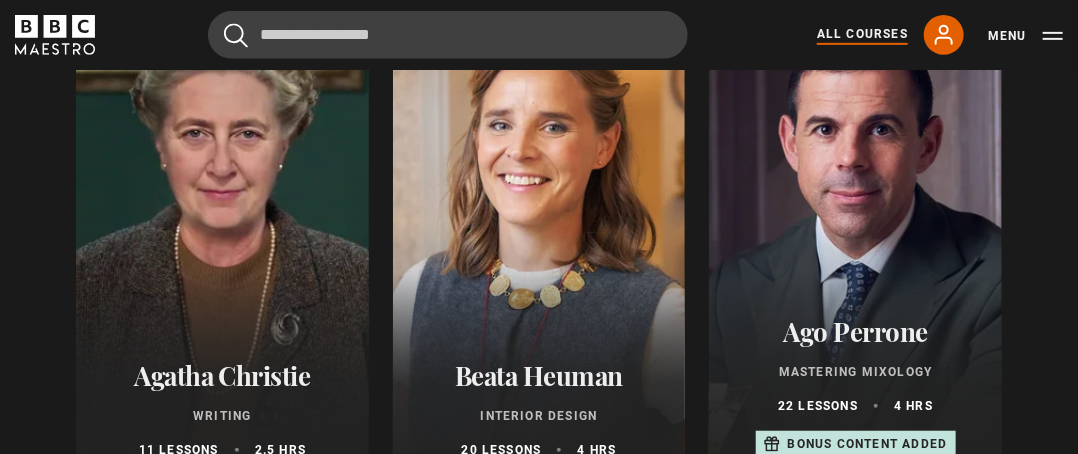 scroll, scrollTop: 468, scrollLeft: 0, axis: vertical 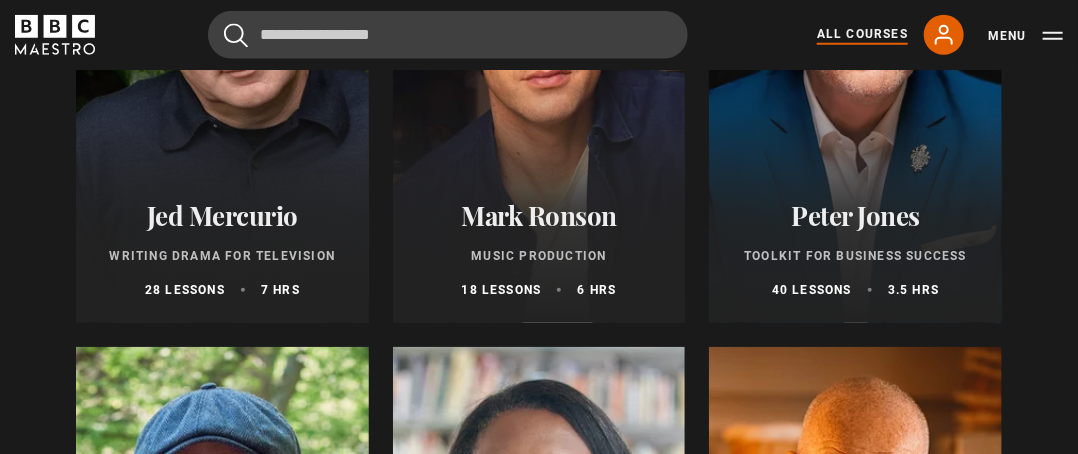 click on "Skip to main content
Cancel
Courses
Previous courses
Next courses
Agatha Christie Writing 12  Related Lessons New Ago Perrone Mastering Mixology 22  Related Lessons New Isabel Allende Magical Storytelling 22  Related Lessons New Evy Poumpouras The Art of Influence 24  Related Lessons New Trinny Woodall Thriving in Business 24  Related Lessons Beata Heuman Interior Design 20  Related Lessons New Eric Vetro Sing Like the Stars 31  Related Lessons Stephanie Romiszewski  Sleep Better 21  Related Lessons Jo Malone CBE 7" at bounding box center (539, -979) 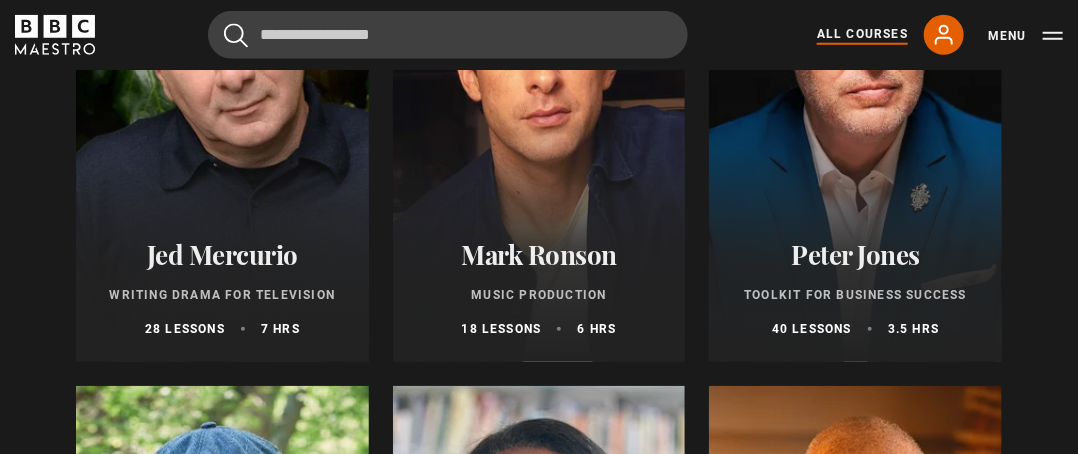 click on "Toolkit for Business Success" at bounding box center (855, 295) 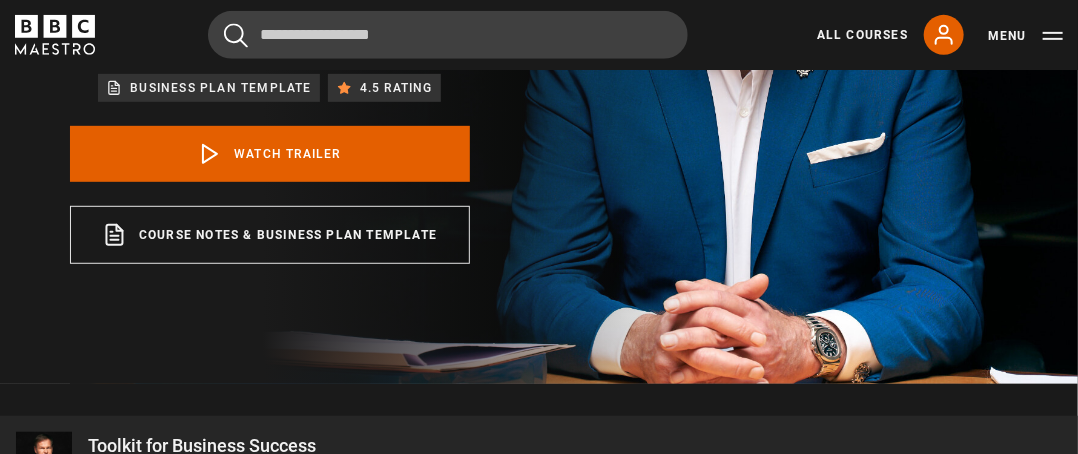 scroll, scrollTop: 340, scrollLeft: 0, axis: vertical 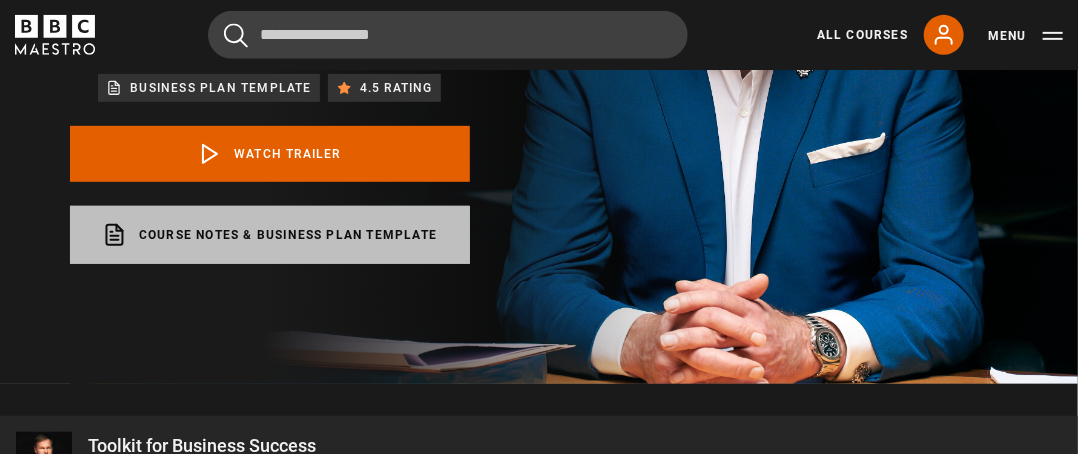 click on "Course notes & Business plan template
opens in a new tab" at bounding box center (270, 235) 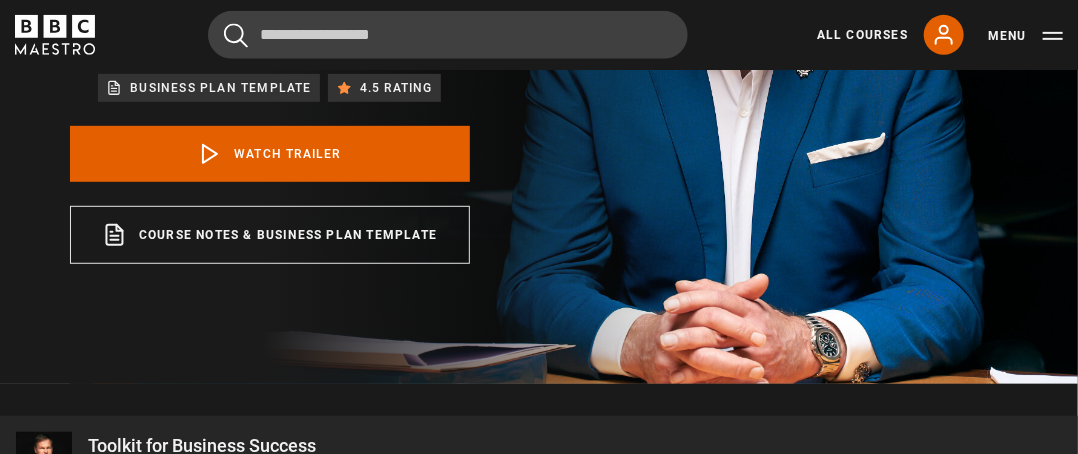 click 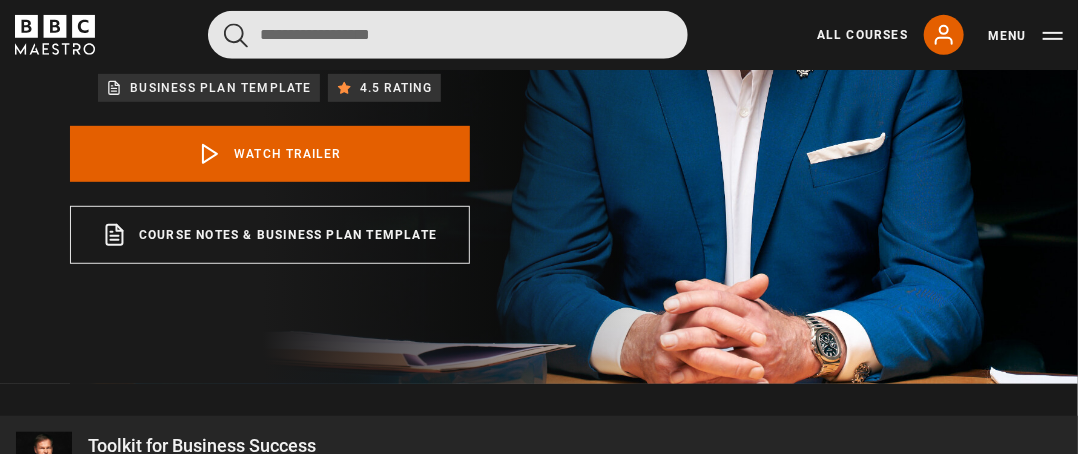click at bounding box center [448, 35] 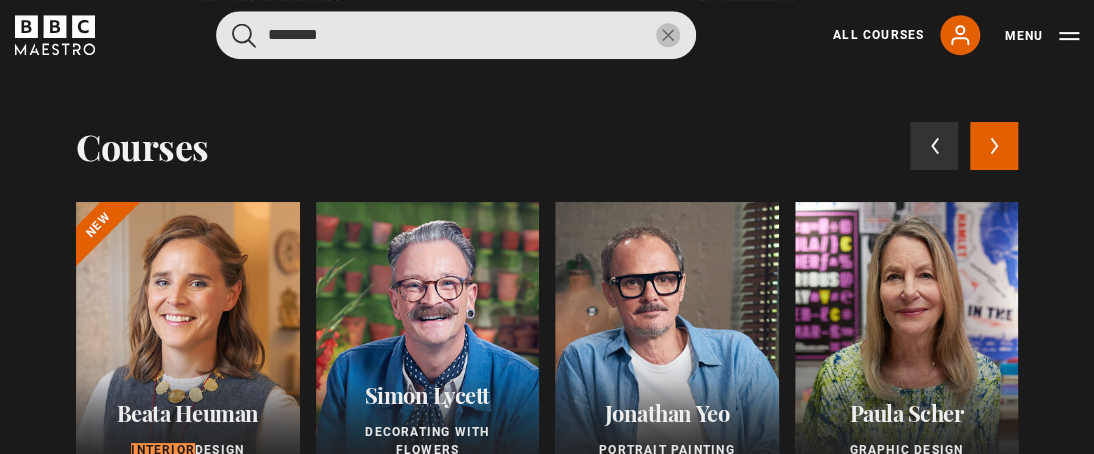 type on "********" 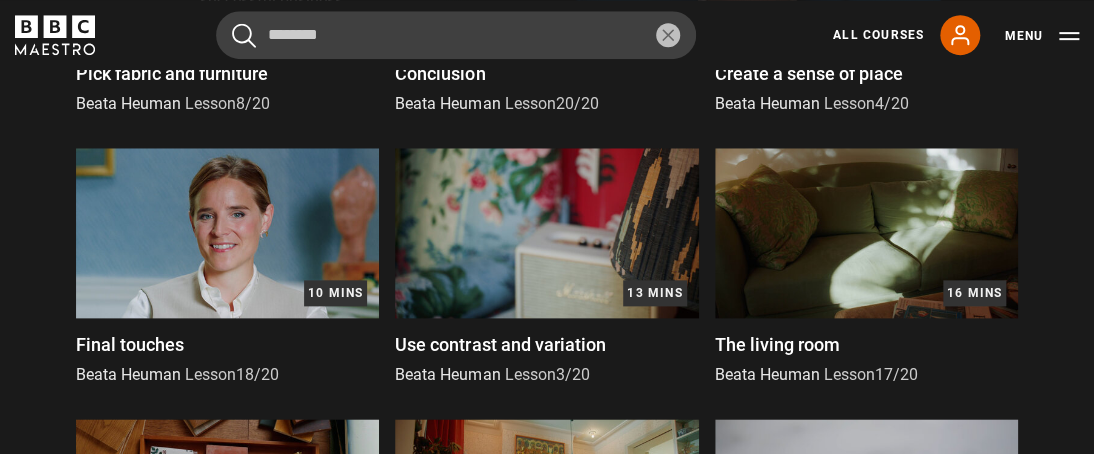 scroll, scrollTop: 0, scrollLeft: 0, axis: both 